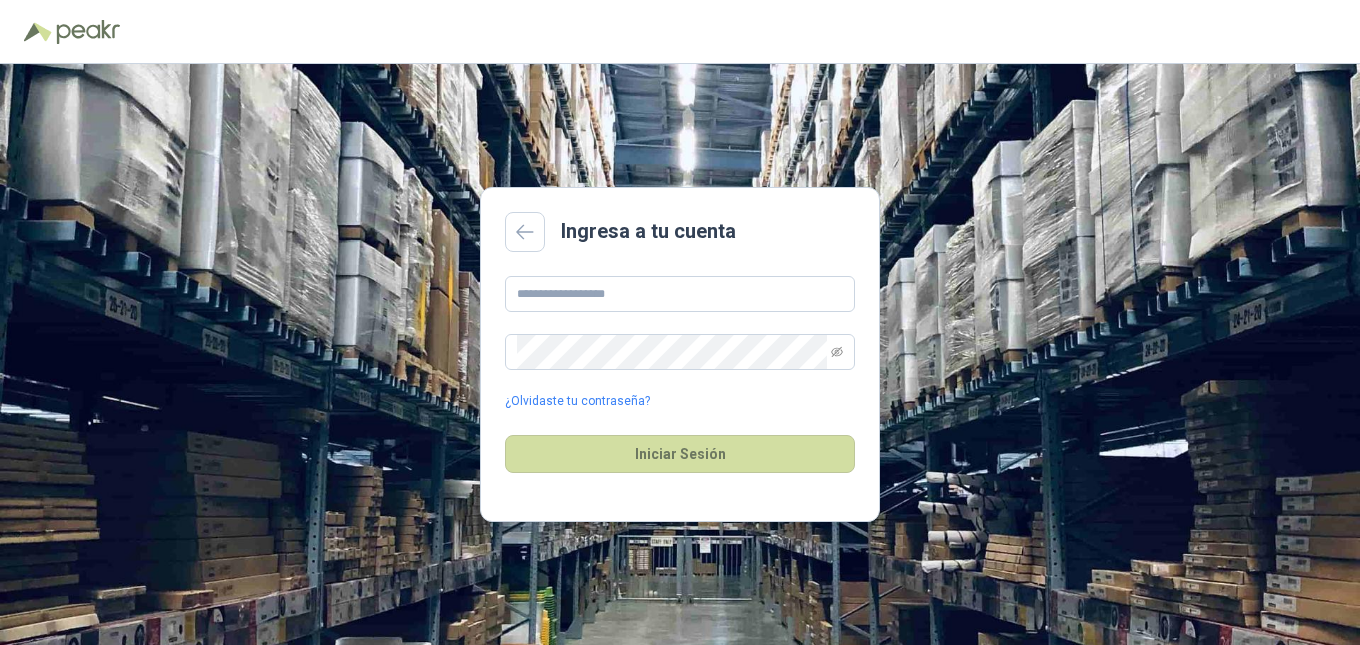 scroll, scrollTop: 0, scrollLeft: 0, axis: both 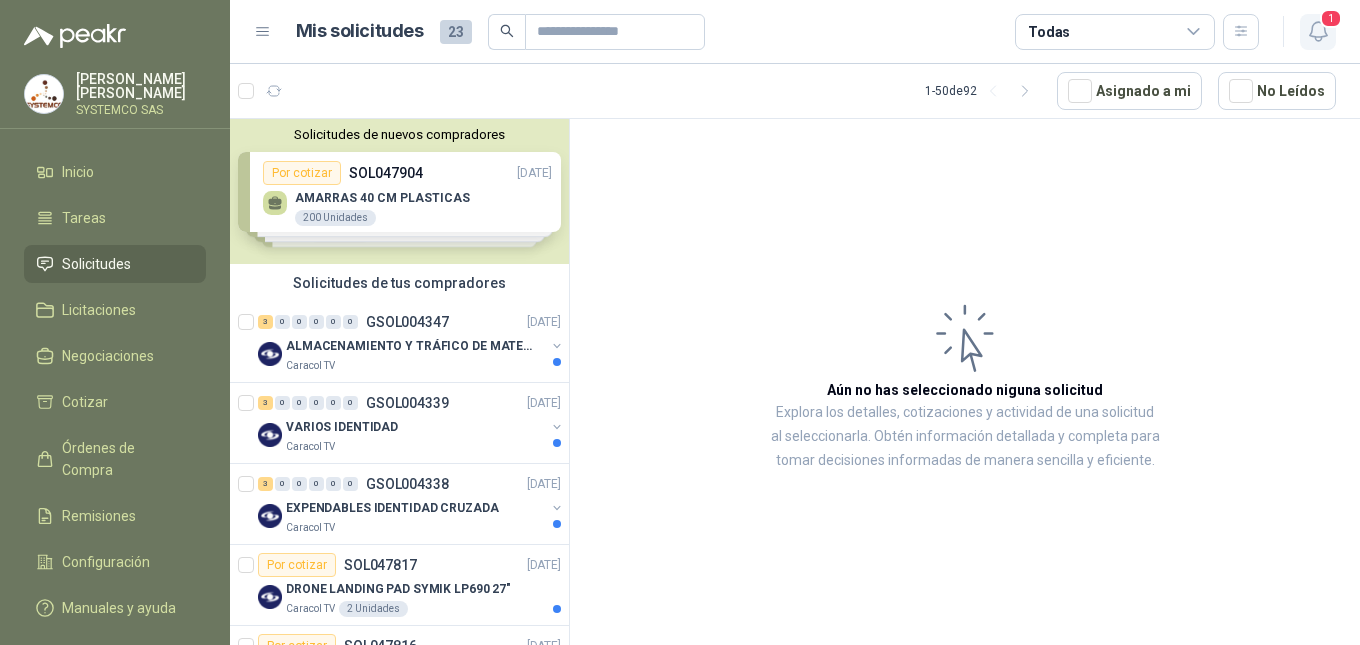 click 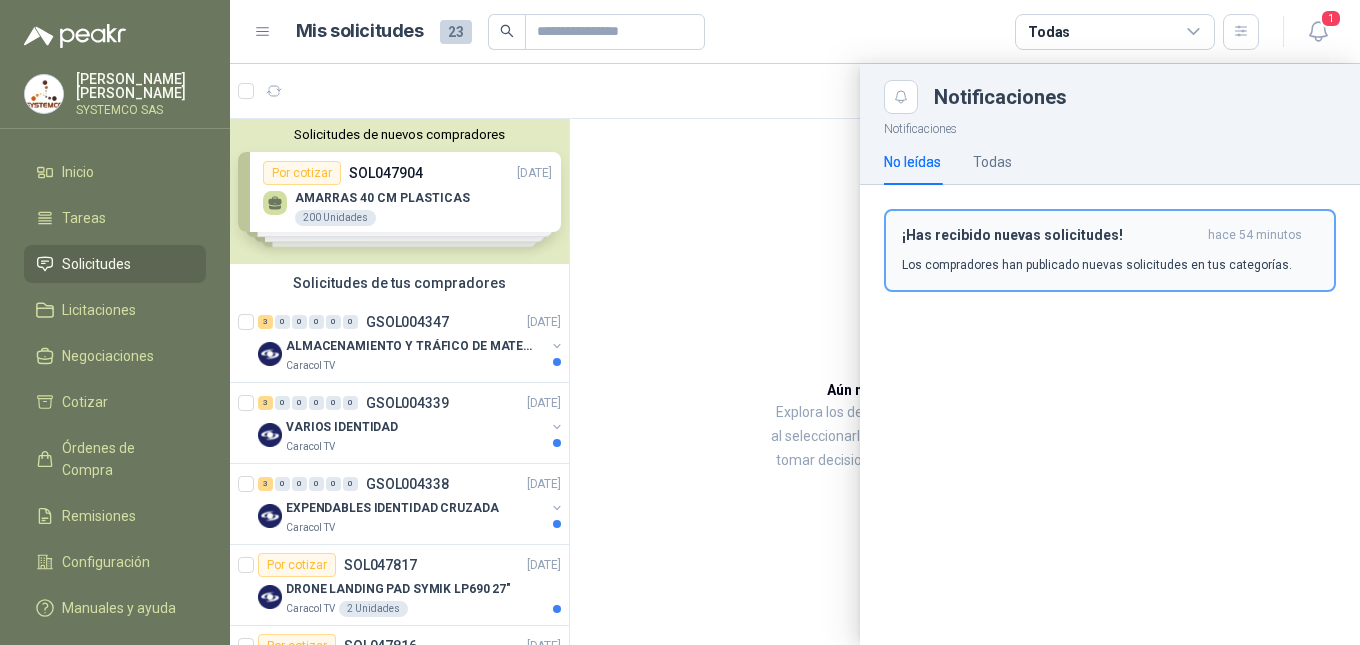 click on "Los compradores han publicado nuevas solicitudes en tus categorías." at bounding box center [1097, 265] 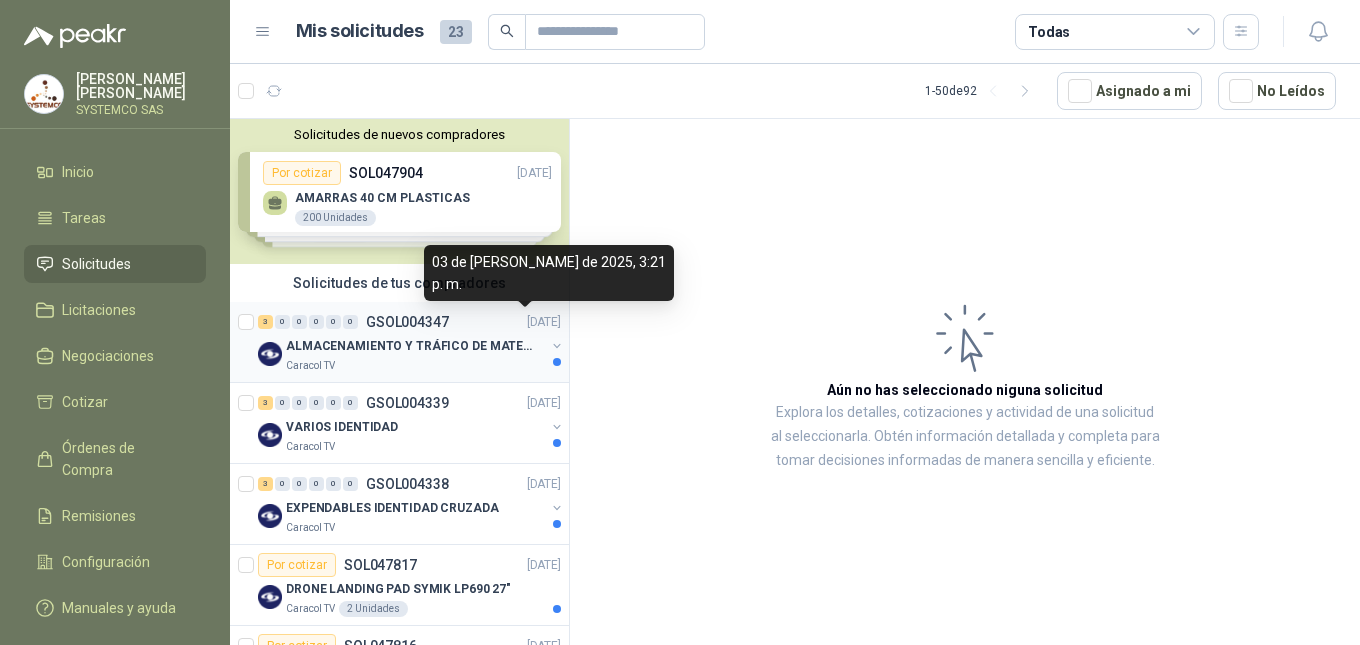 click on "Caracol TV" at bounding box center [415, 366] 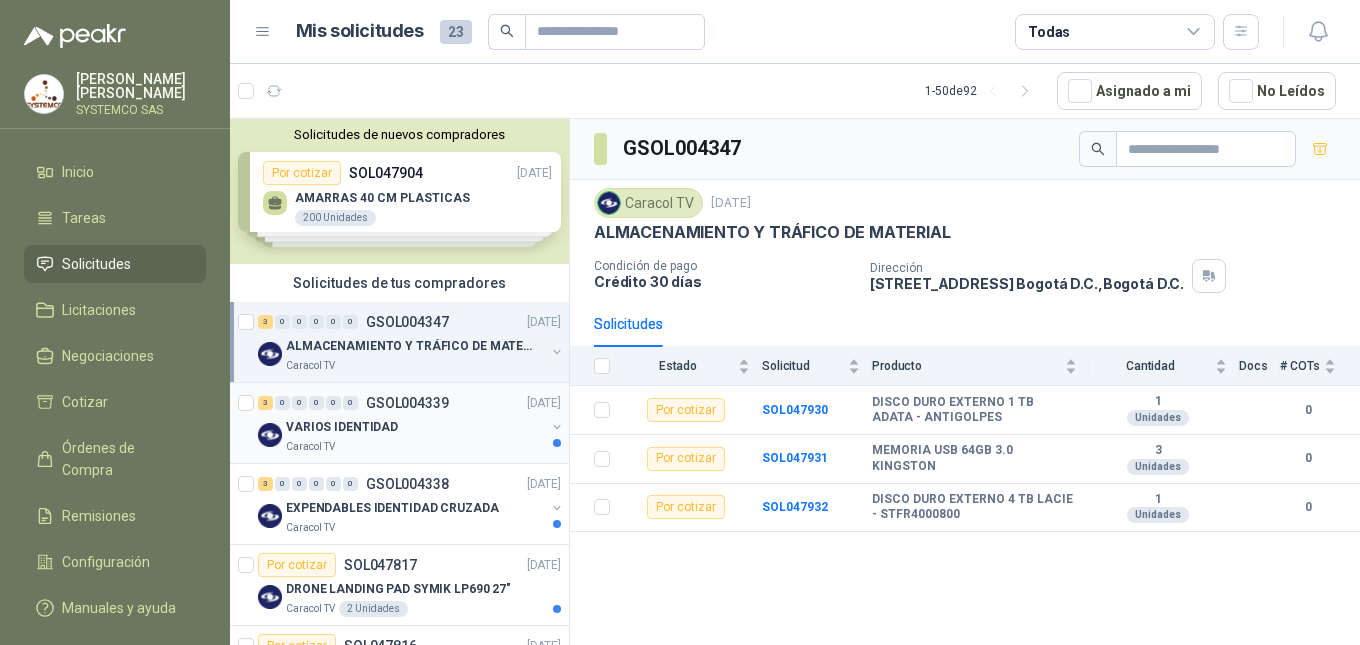 click on "VARIOS IDENTIDAD" at bounding box center [342, 427] 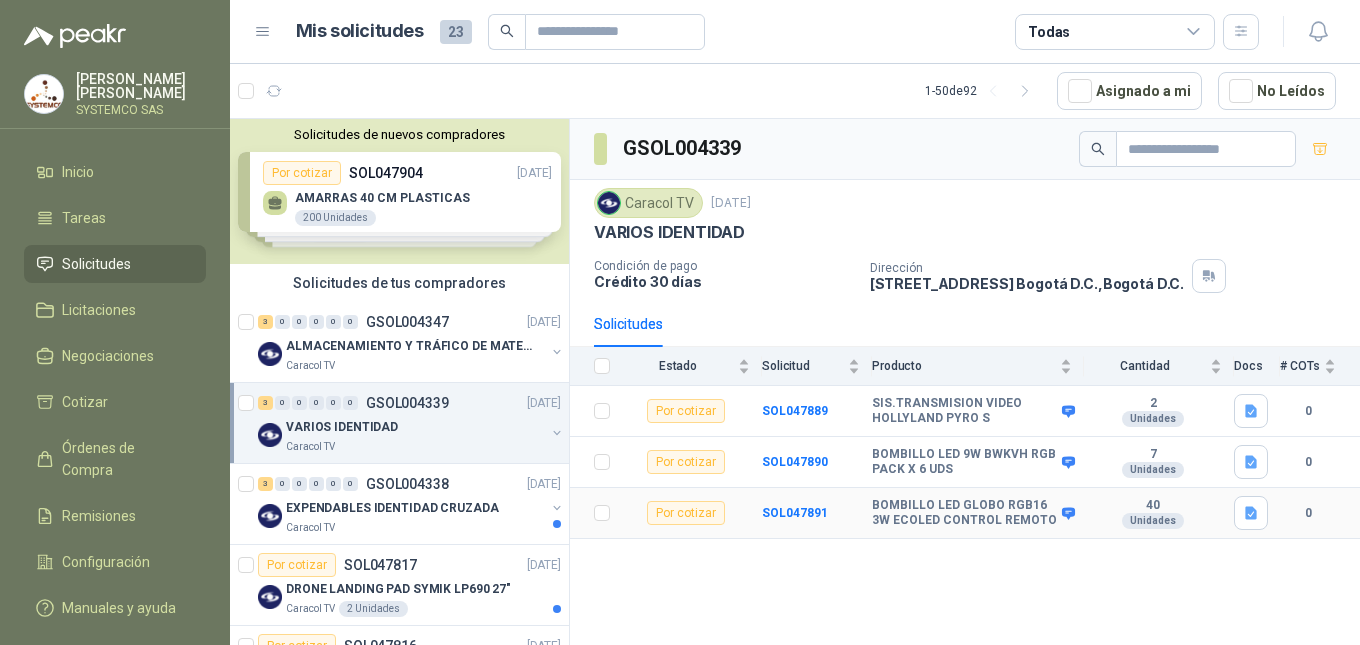 click on "BOMBILLO LED GLOBO RGB16 3W ECOLED CONTROL REMOTO" at bounding box center [964, 513] 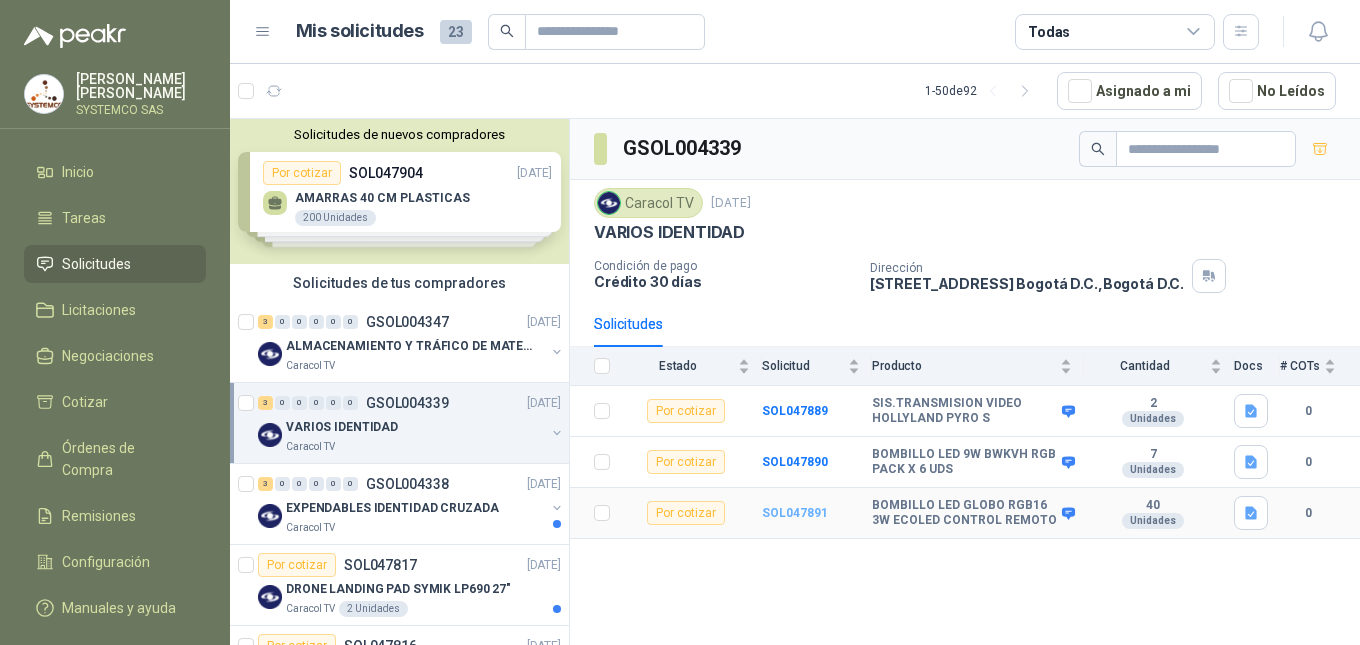 click on "SOL047891" at bounding box center (795, 513) 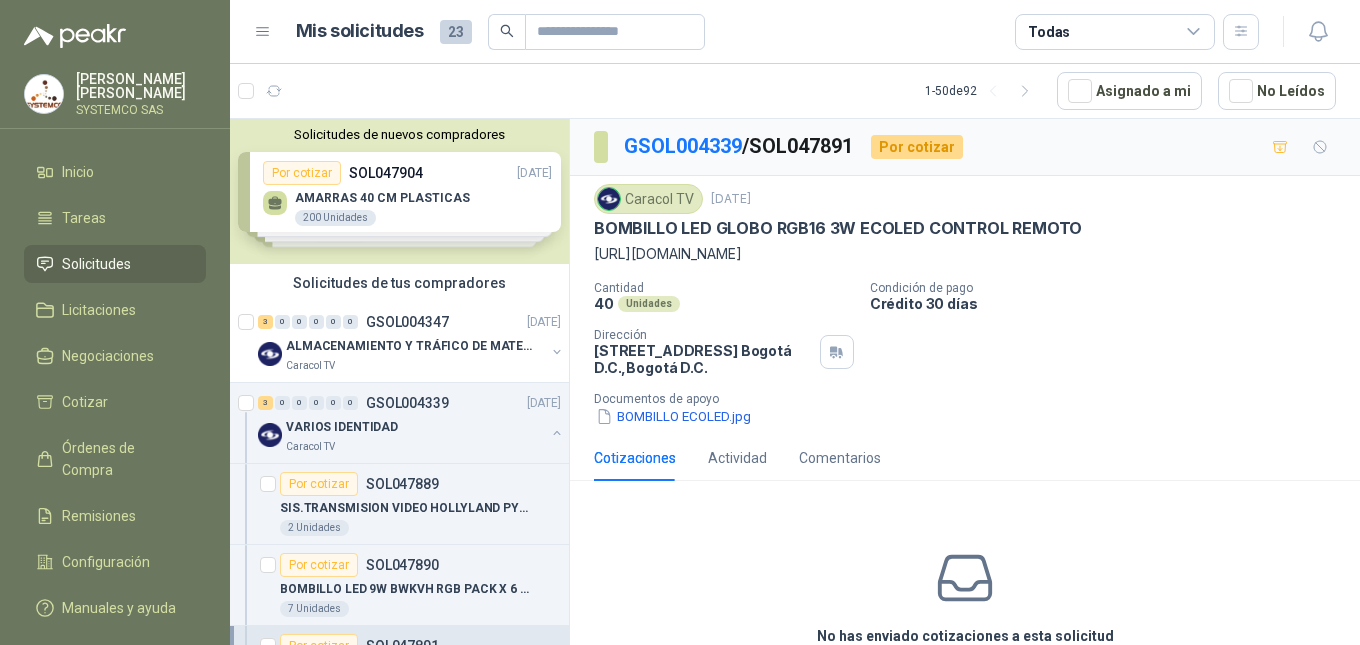 drag, startPoint x: 778, startPoint y: 264, endPoint x: 595, endPoint y: 268, distance: 183.04372 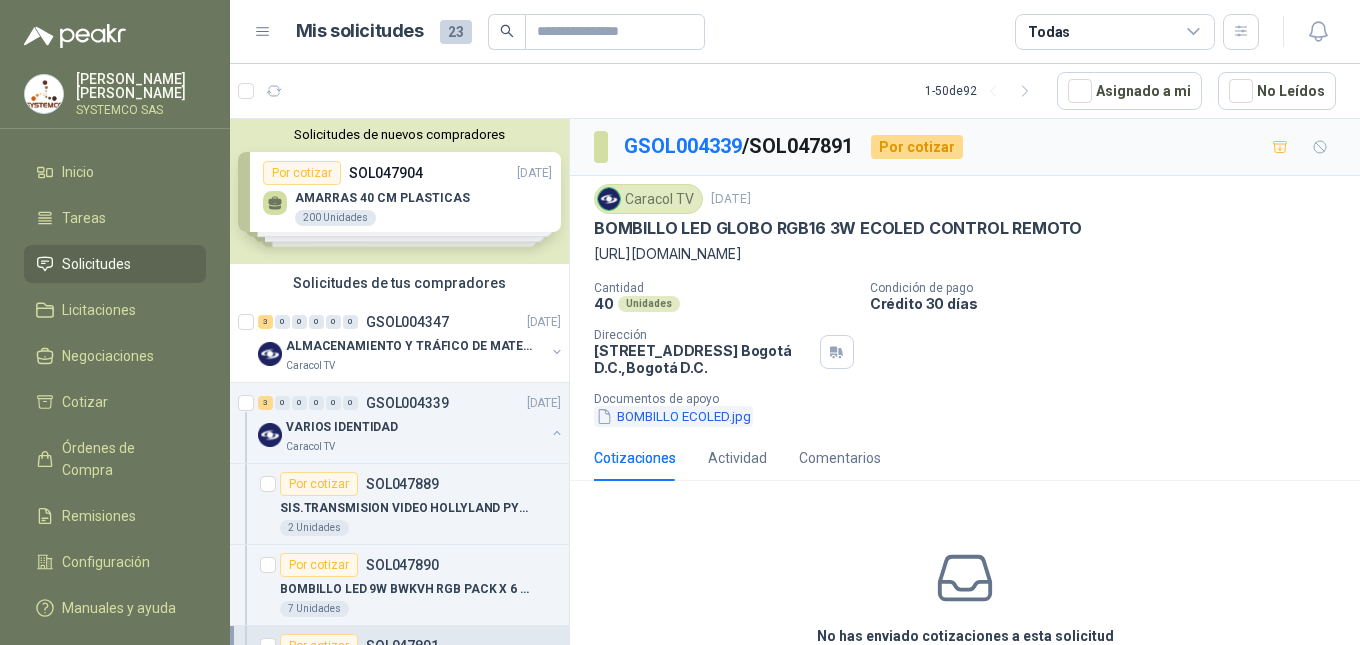 click on "BOMBILLO ECOLED.jpg" at bounding box center [673, 416] 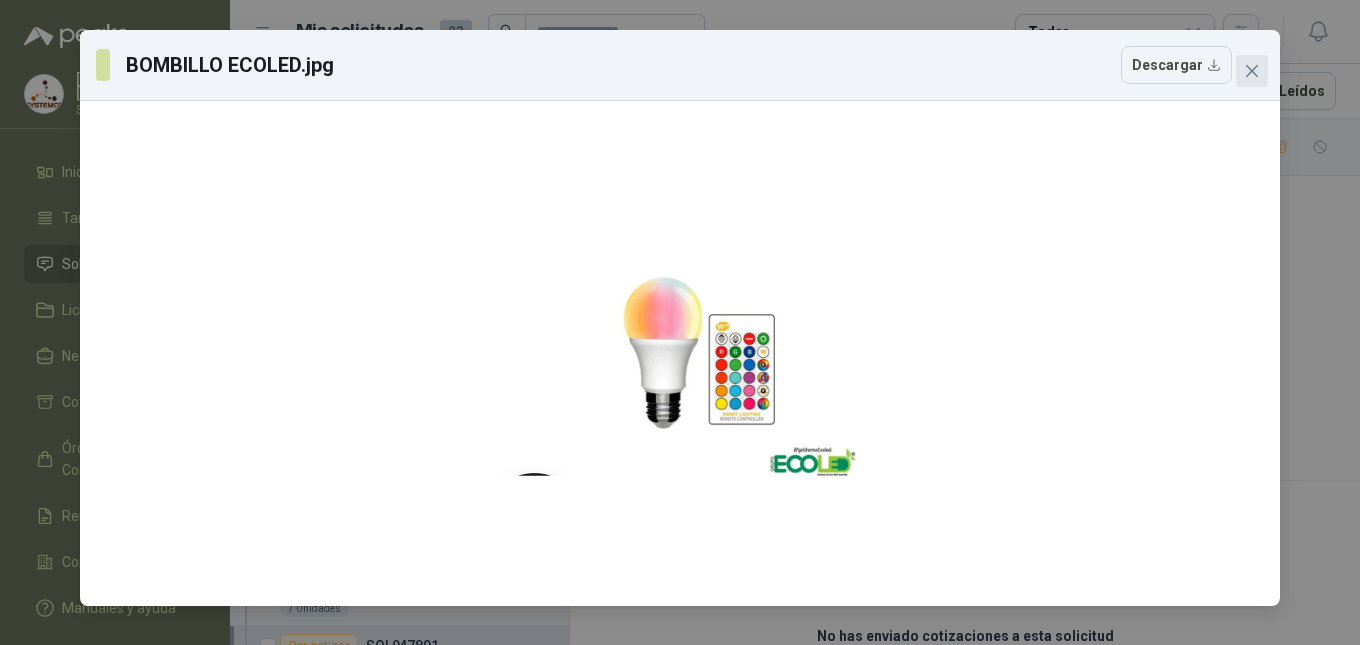 click 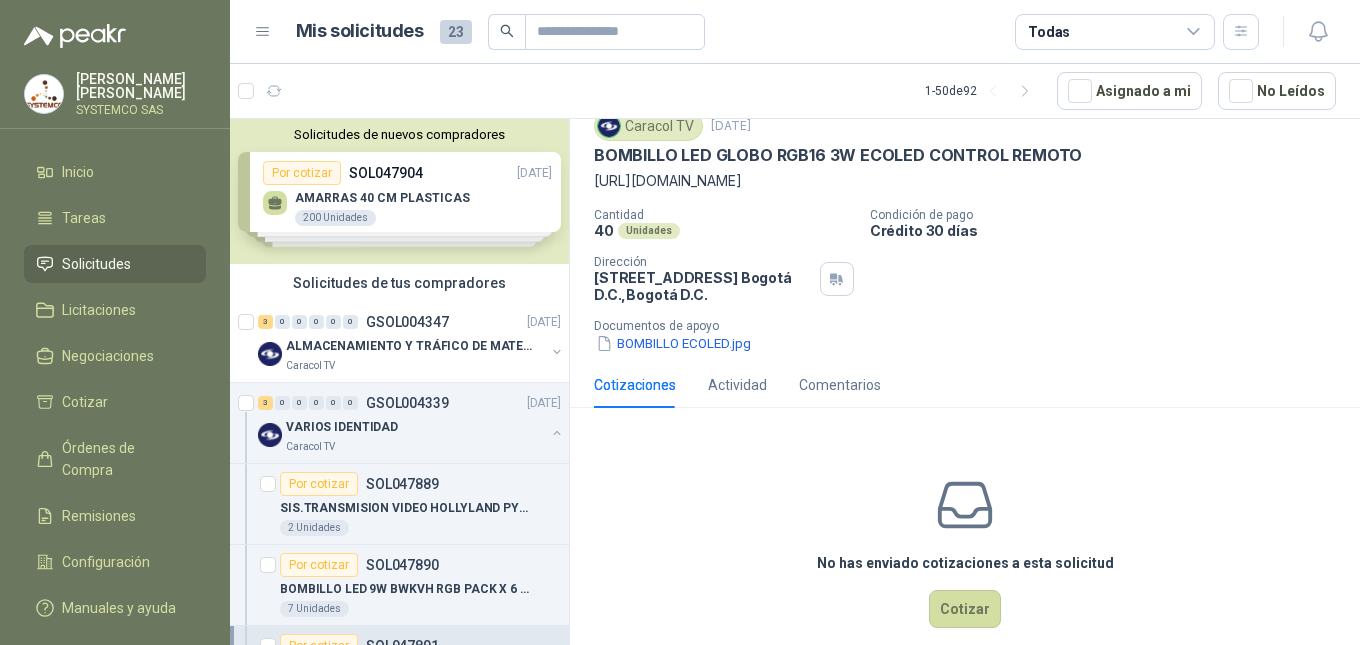 scroll, scrollTop: 100, scrollLeft: 0, axis: vertical 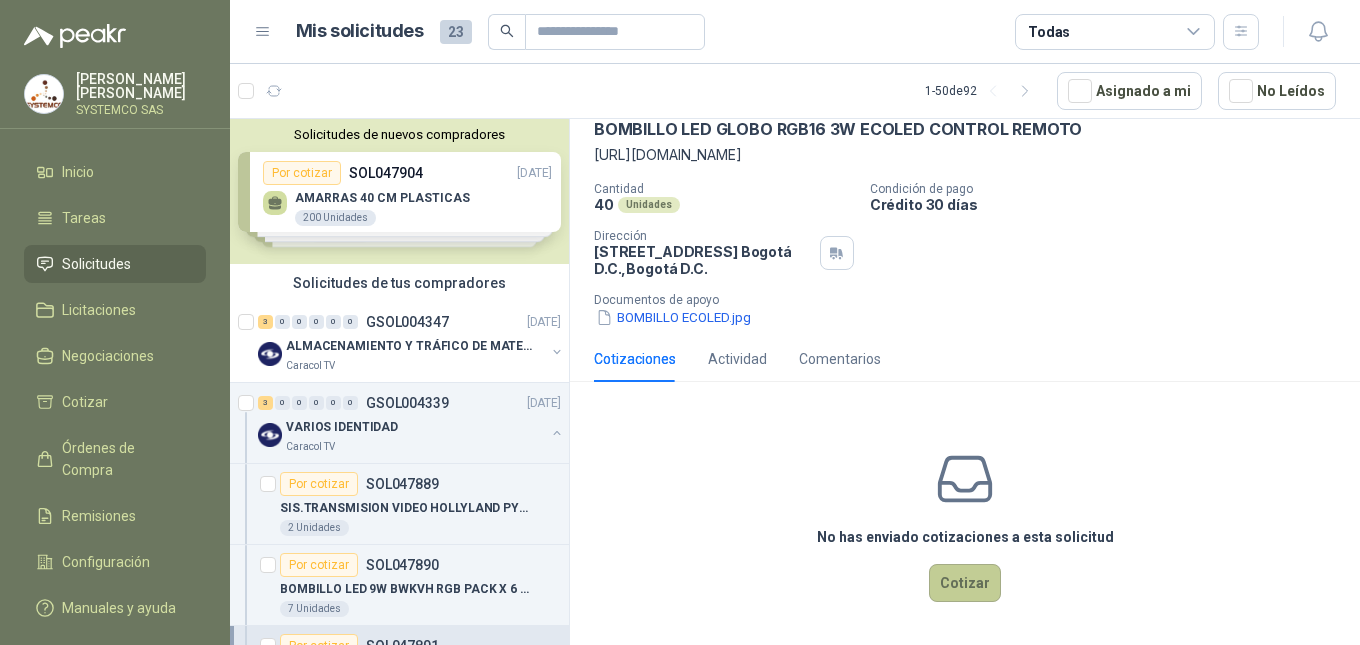 click on "Cotizar" at bounding box center [965, 583] 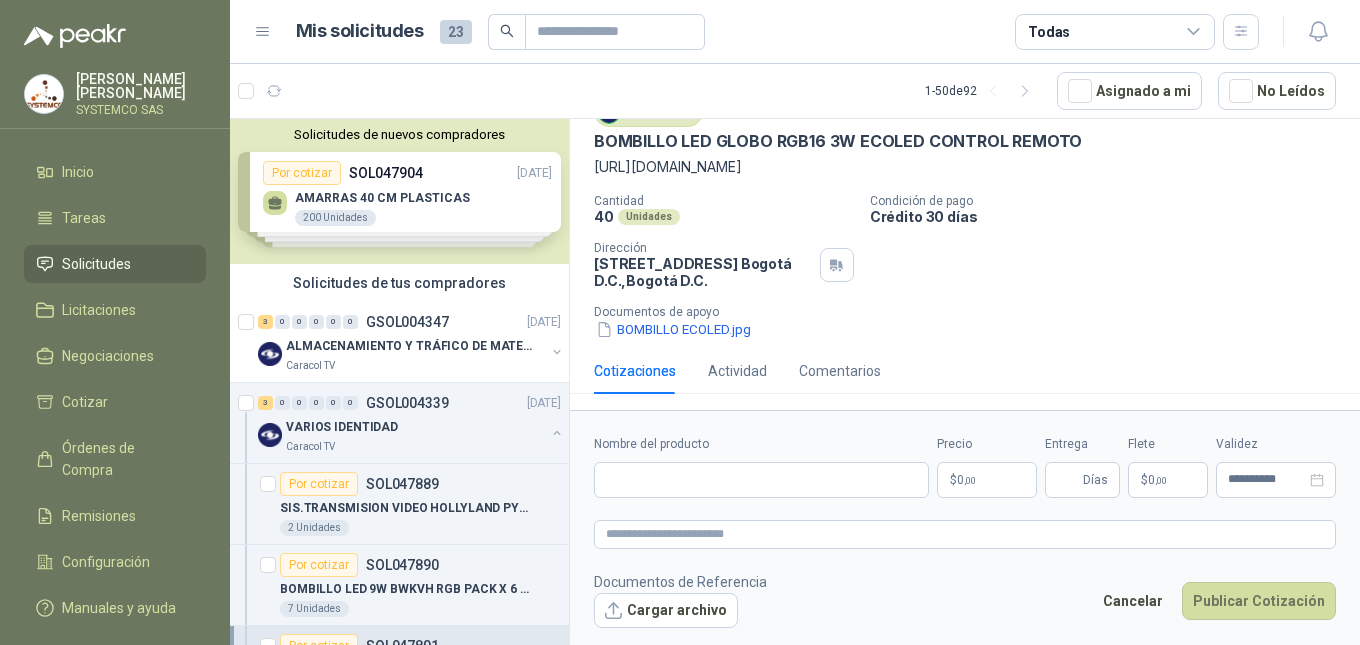 type 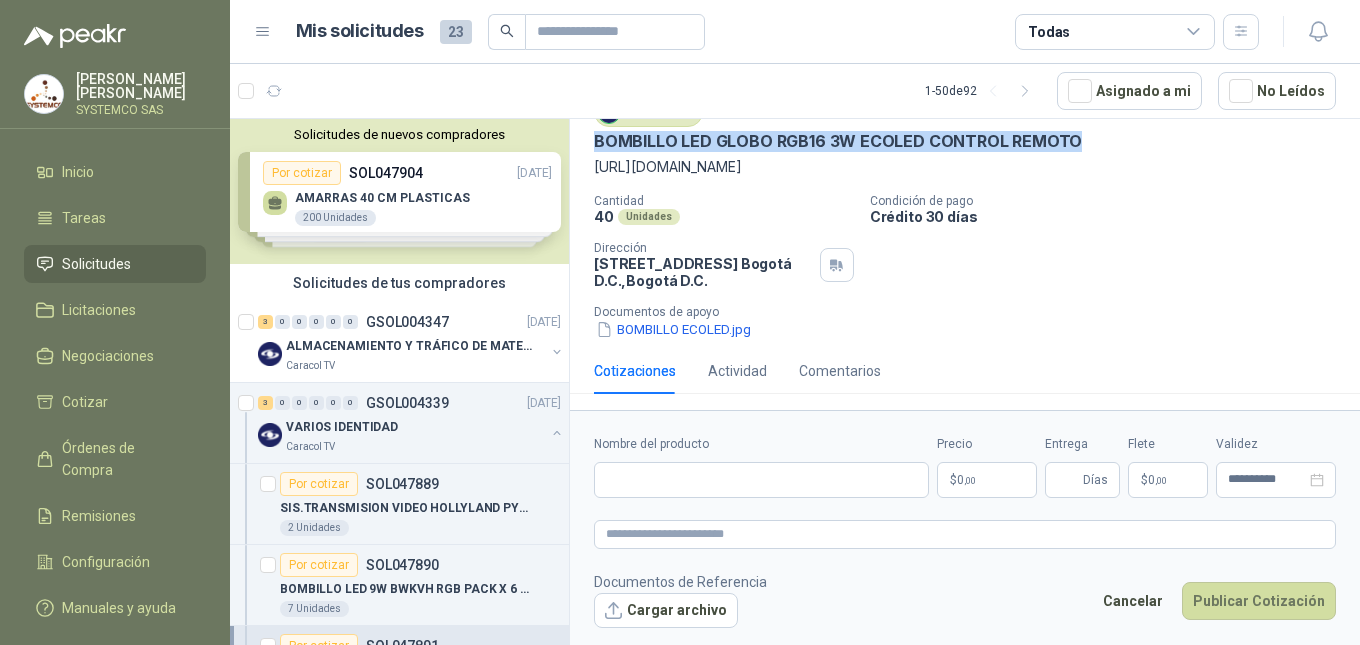 drag, startPoint x: 591, startPoint y: 138, endPoint x: 1112, endPoint y: 142, distance: 521.0154 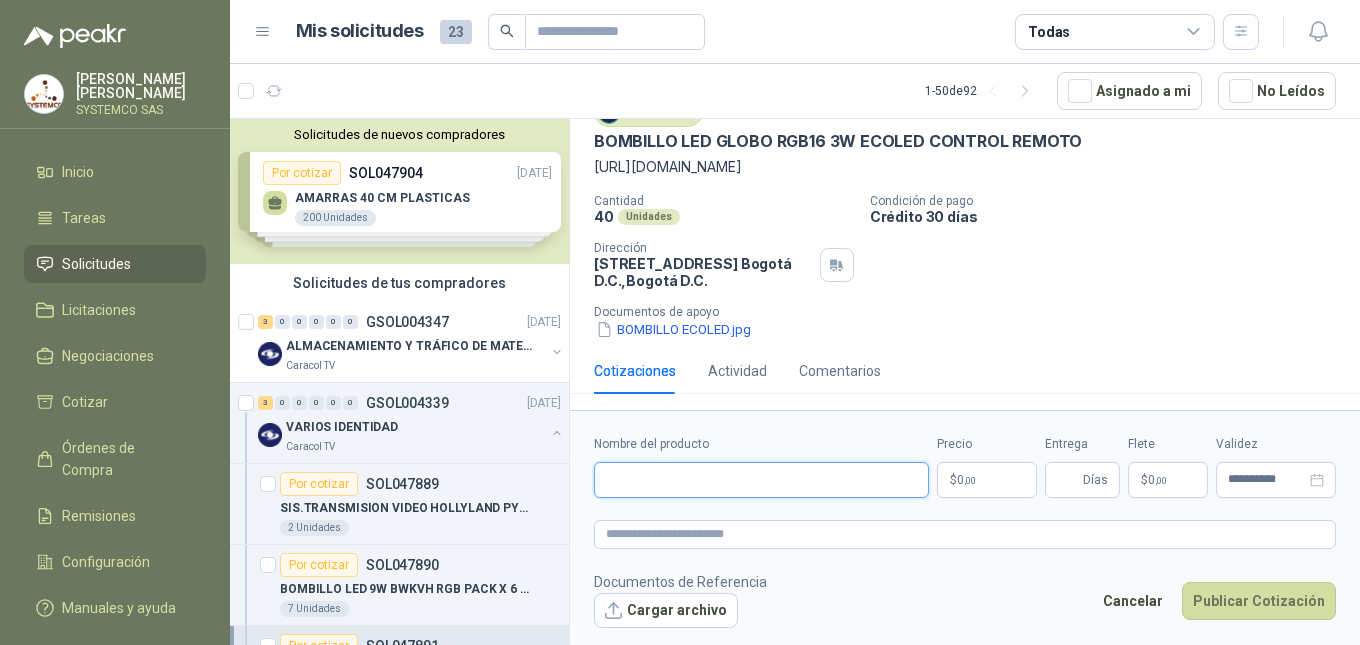 click on "Nombre del producto" at bounding box center (761, 480) 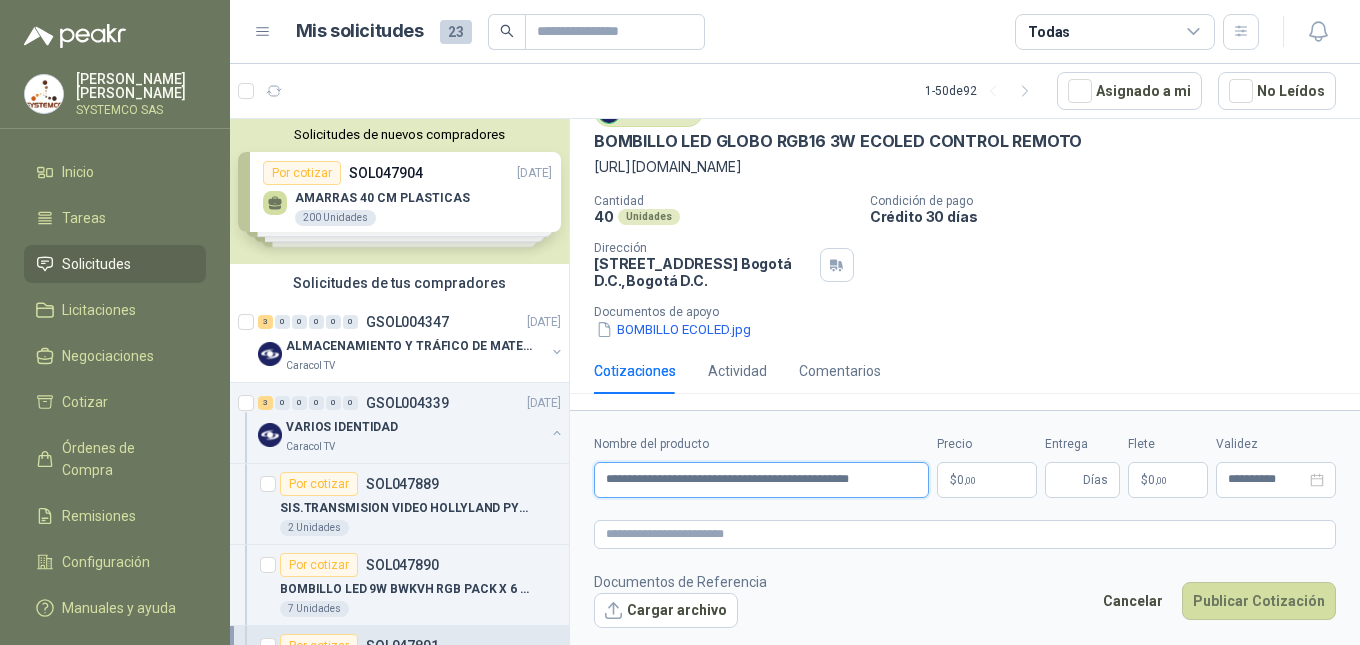 scroll, scrollTop: 0, scrollLeft: 26, axis: horizontal 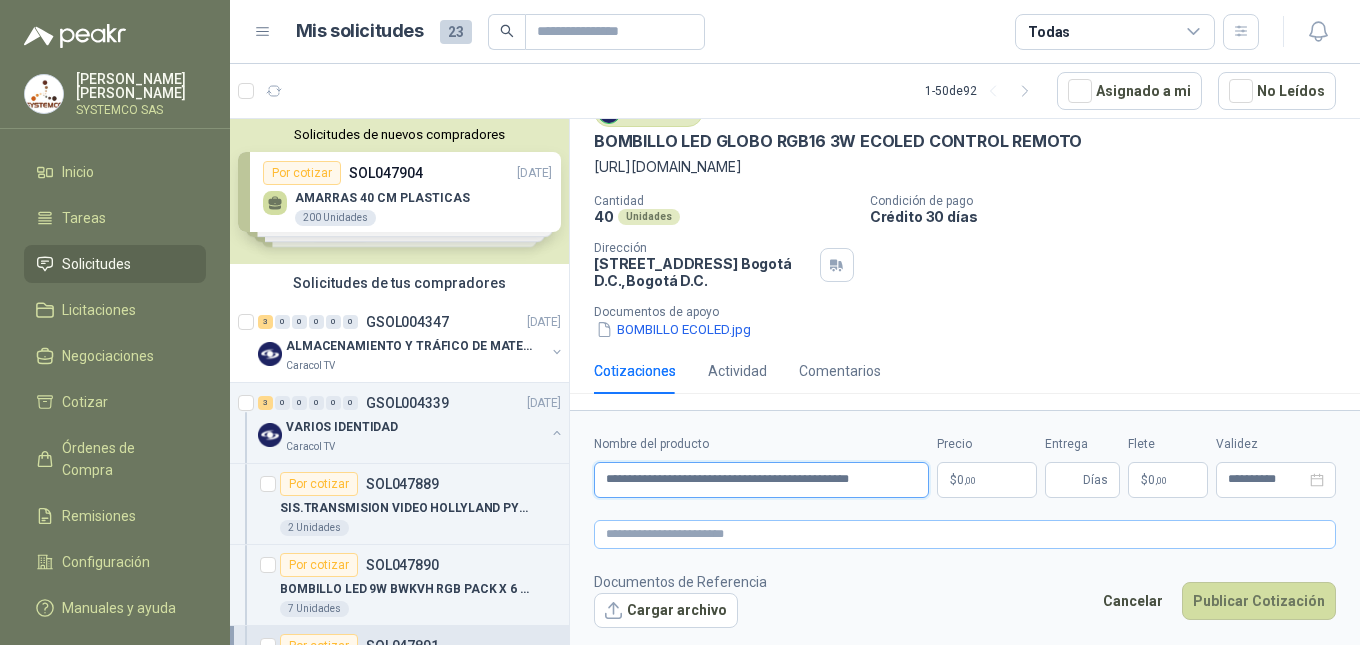 type on "**********" 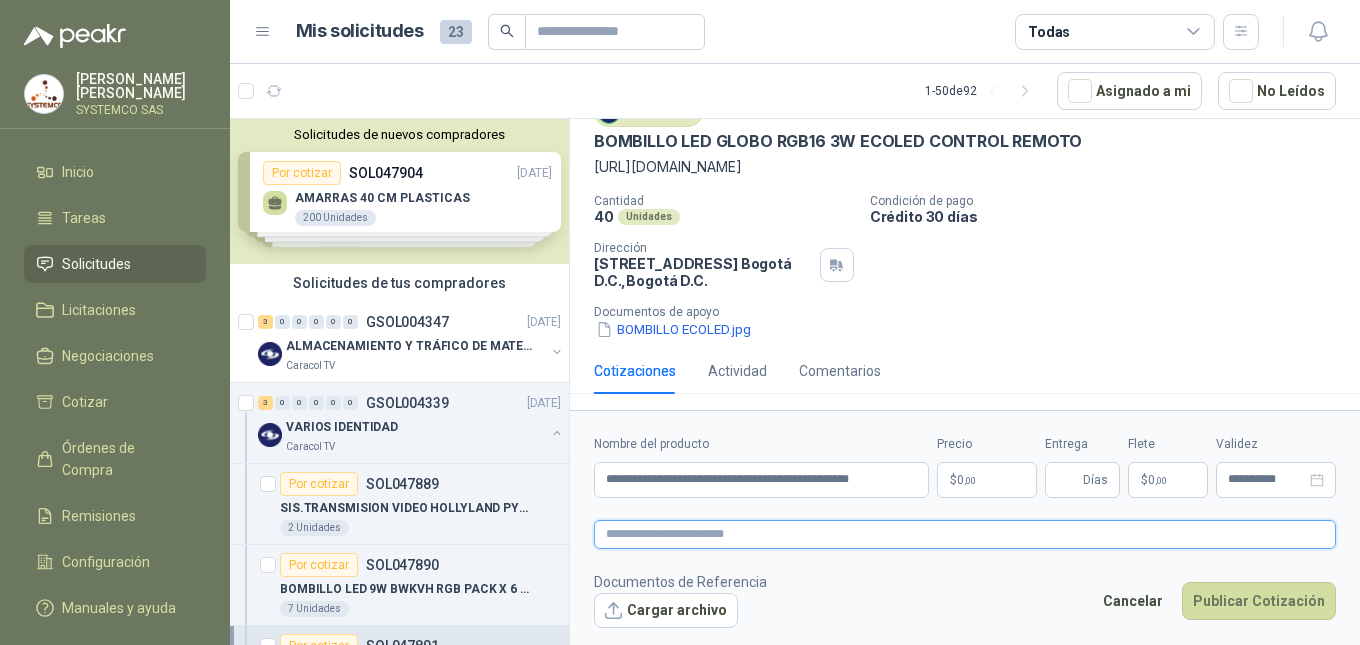 click at bounding box center [965, 534] 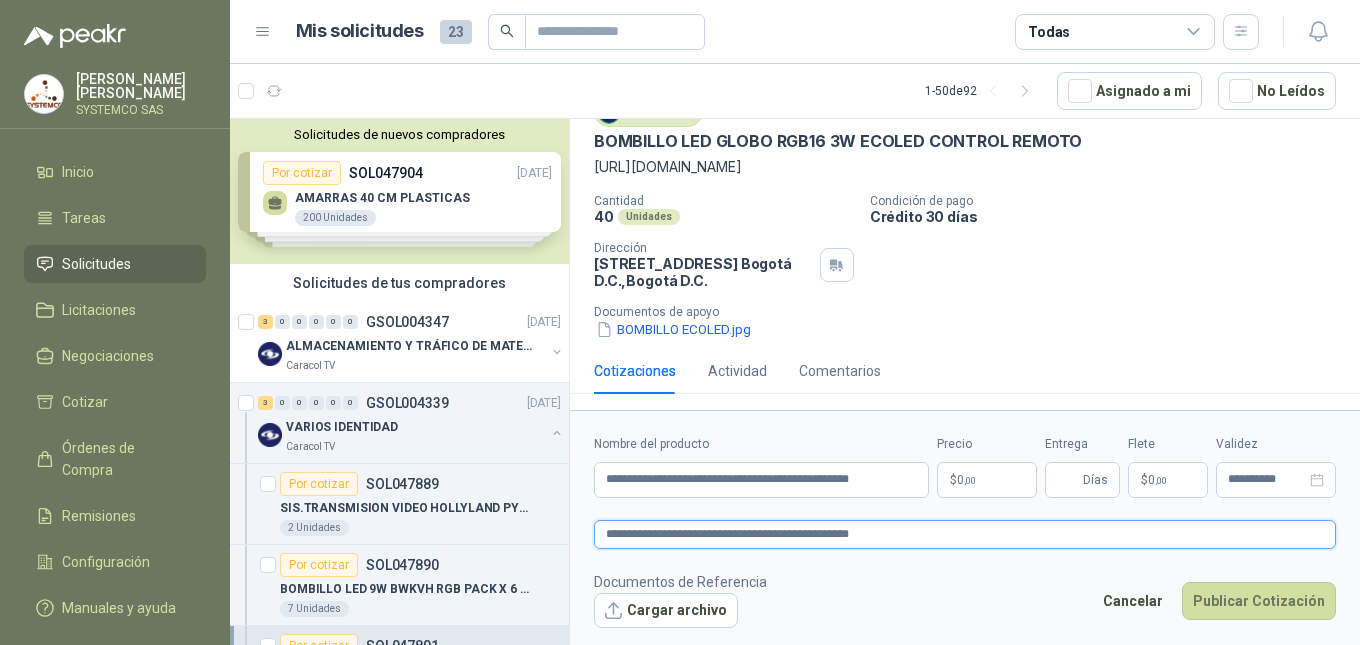 type on "**********" 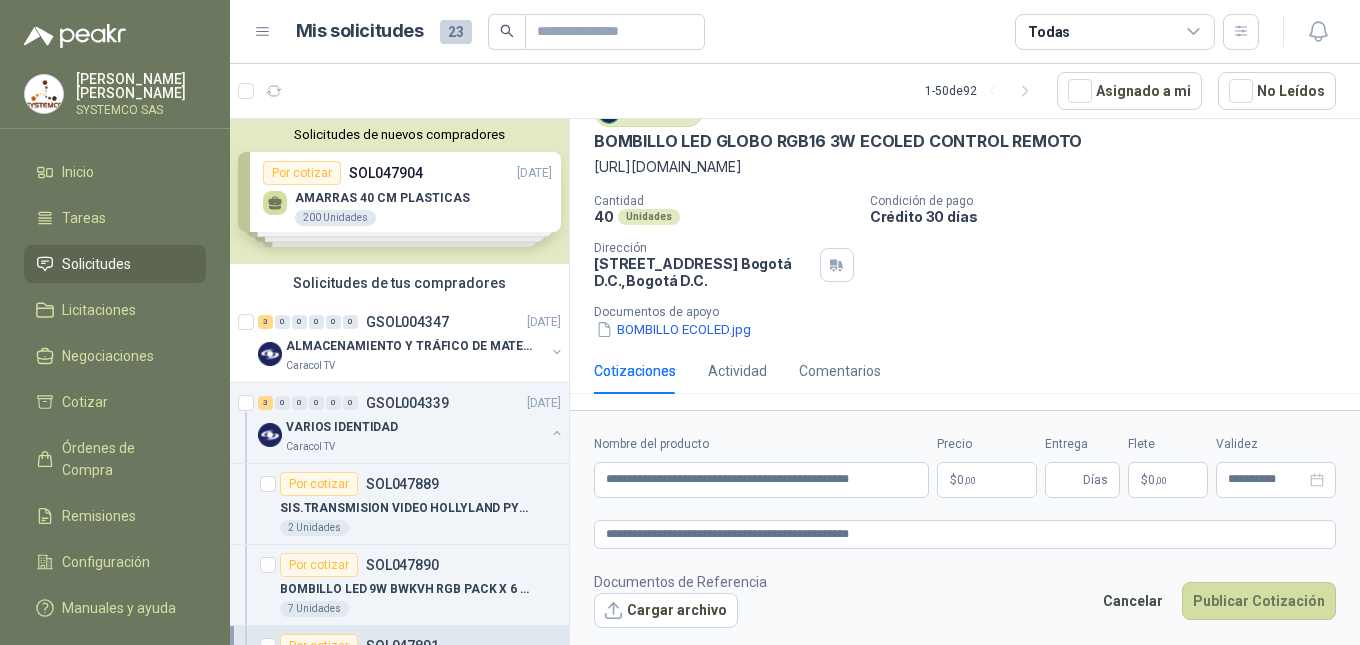 click on "$  0 ,00" at bounding box center (987, 480) 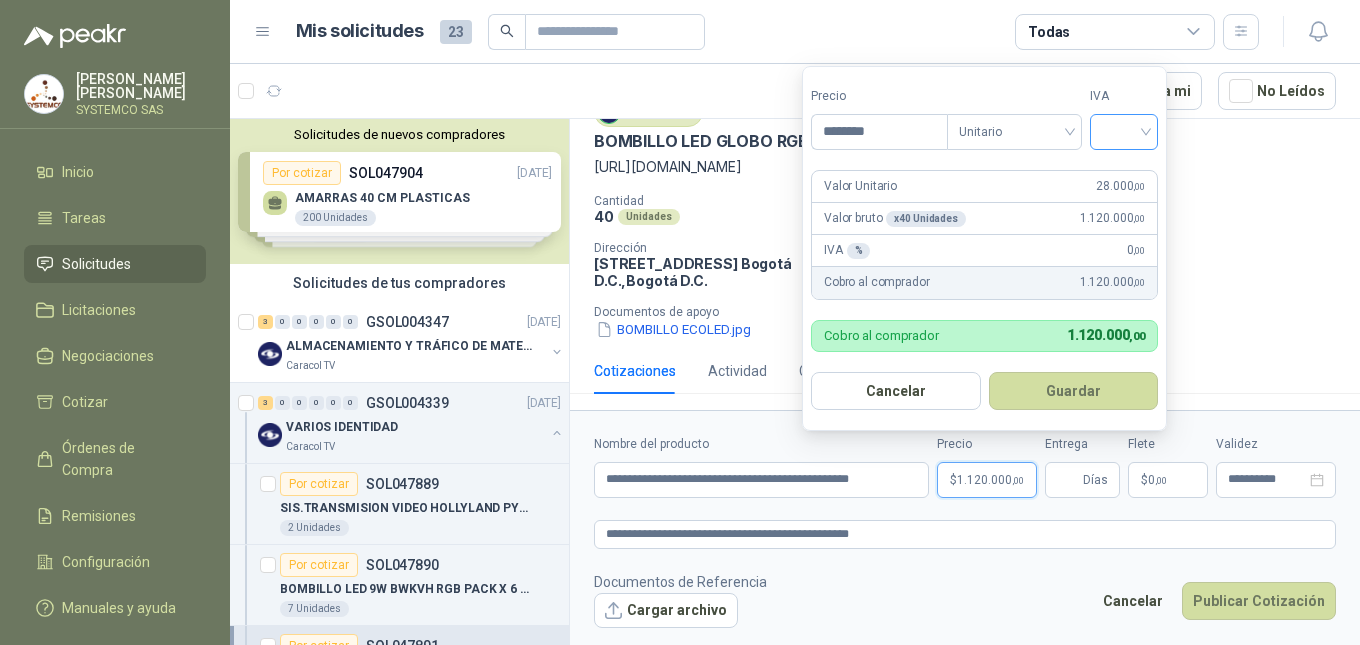 type on "********" 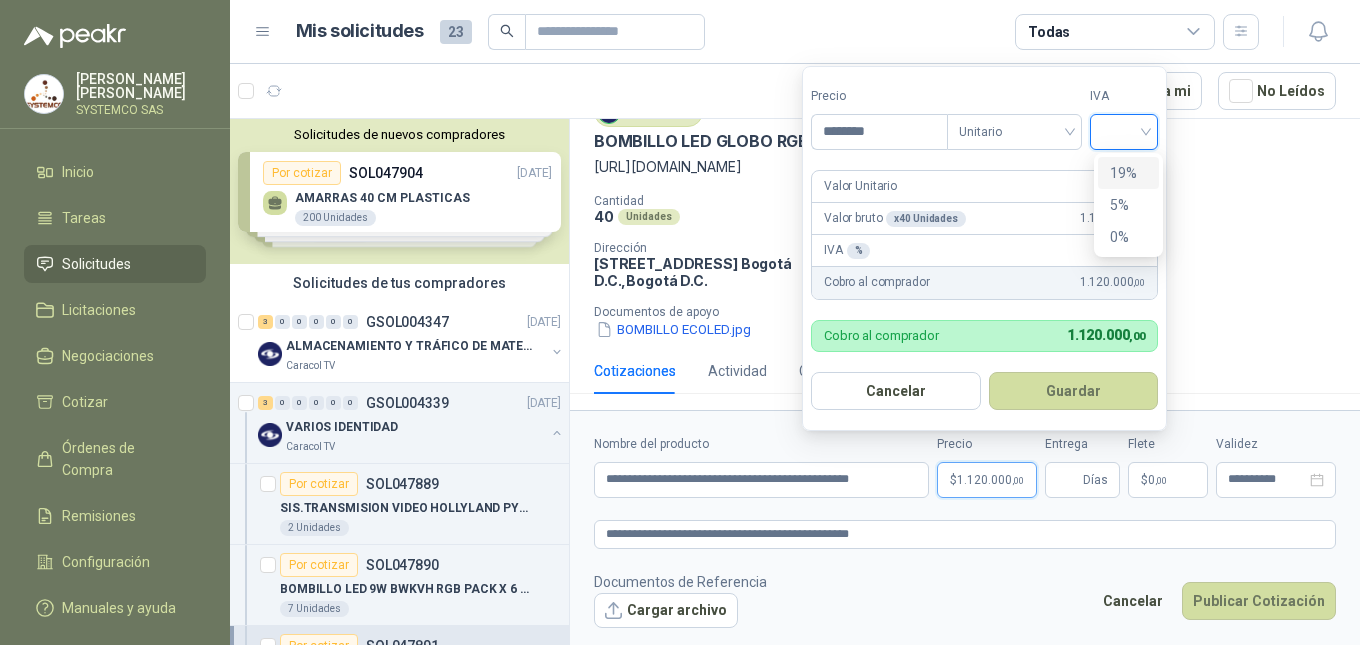 click on "19%" at bounding box center (1128, 173) 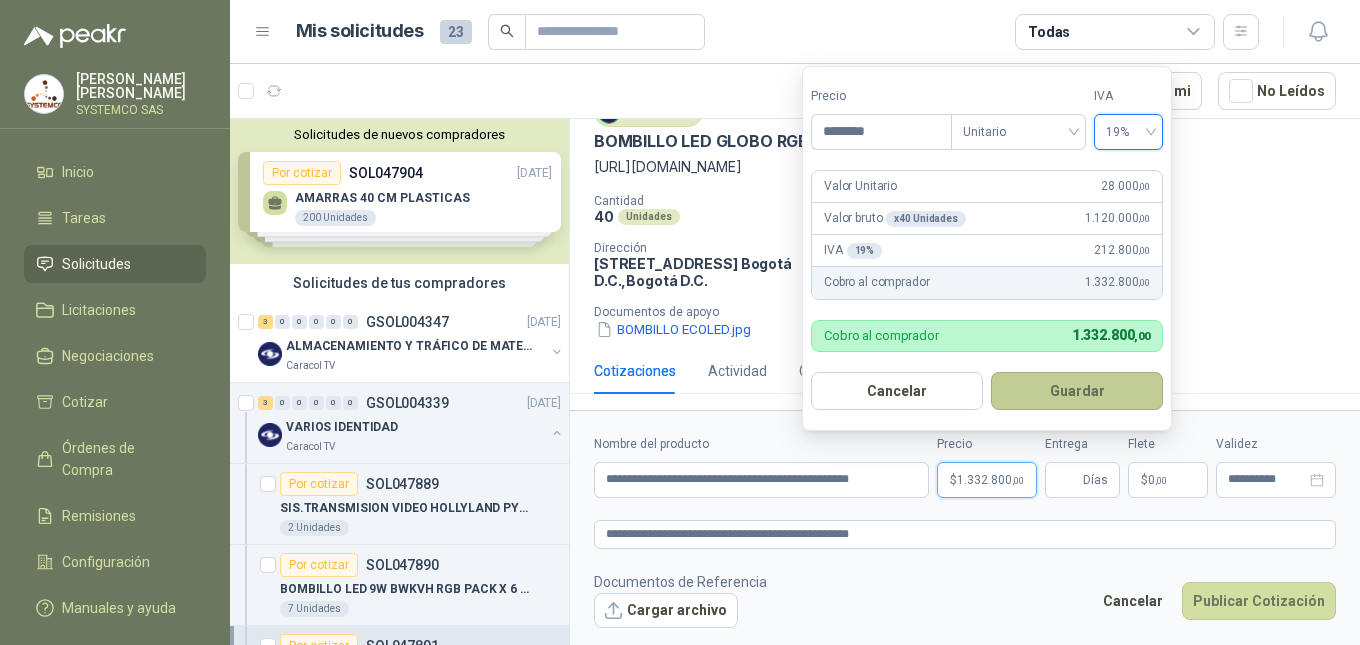 click on "Guardar" at bounding box center [1077, 391] 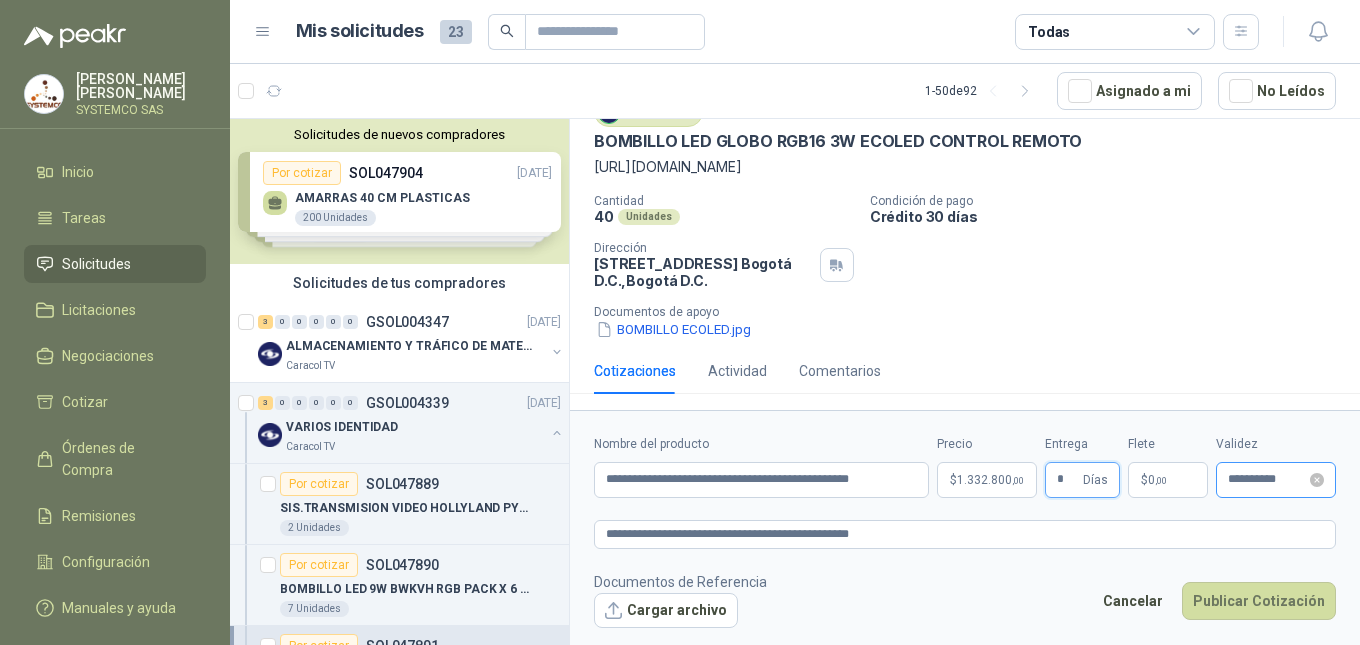 type on "*" 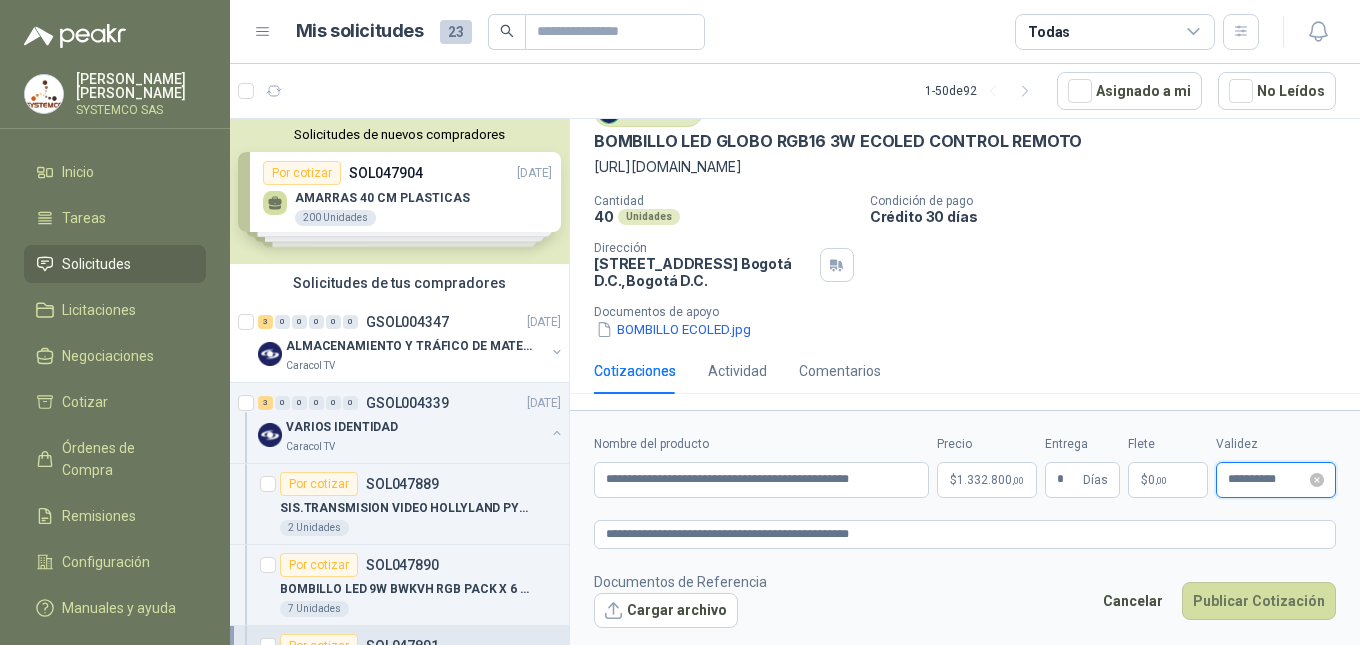 click on "**********" at bounding box center (1267, 479) 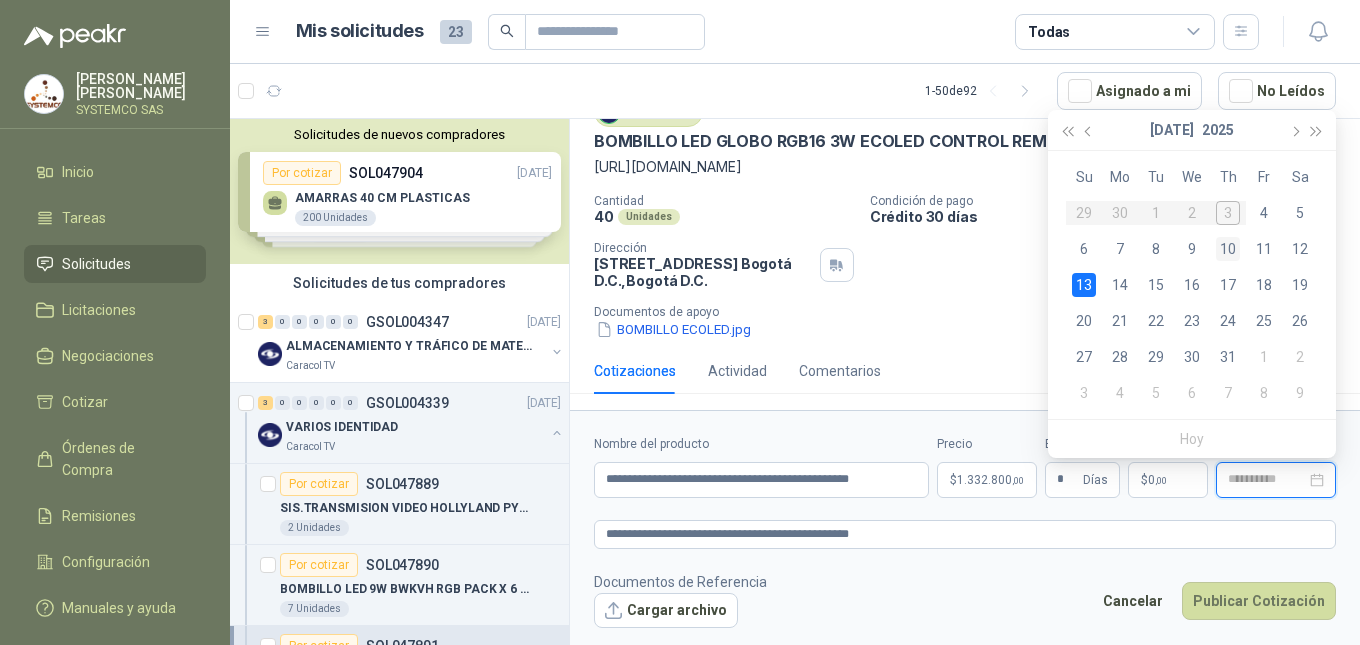 type on "**********" 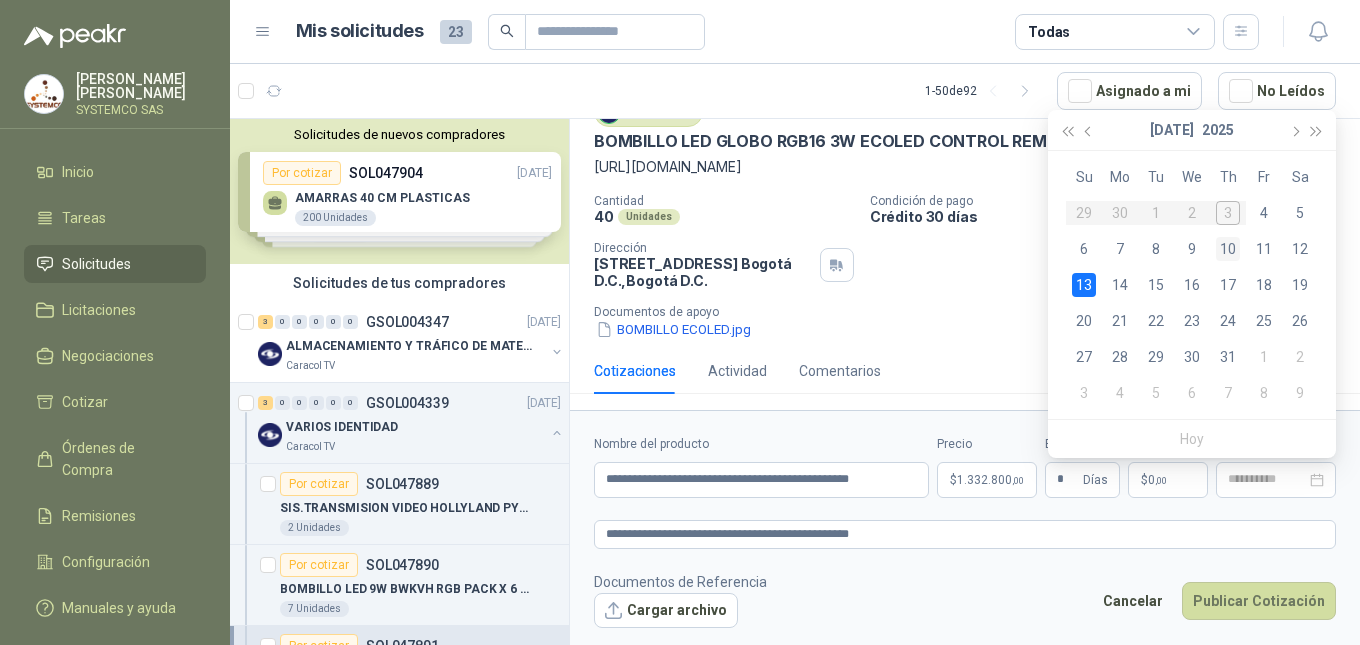 click on "10" at bounding box center [1228, 249] 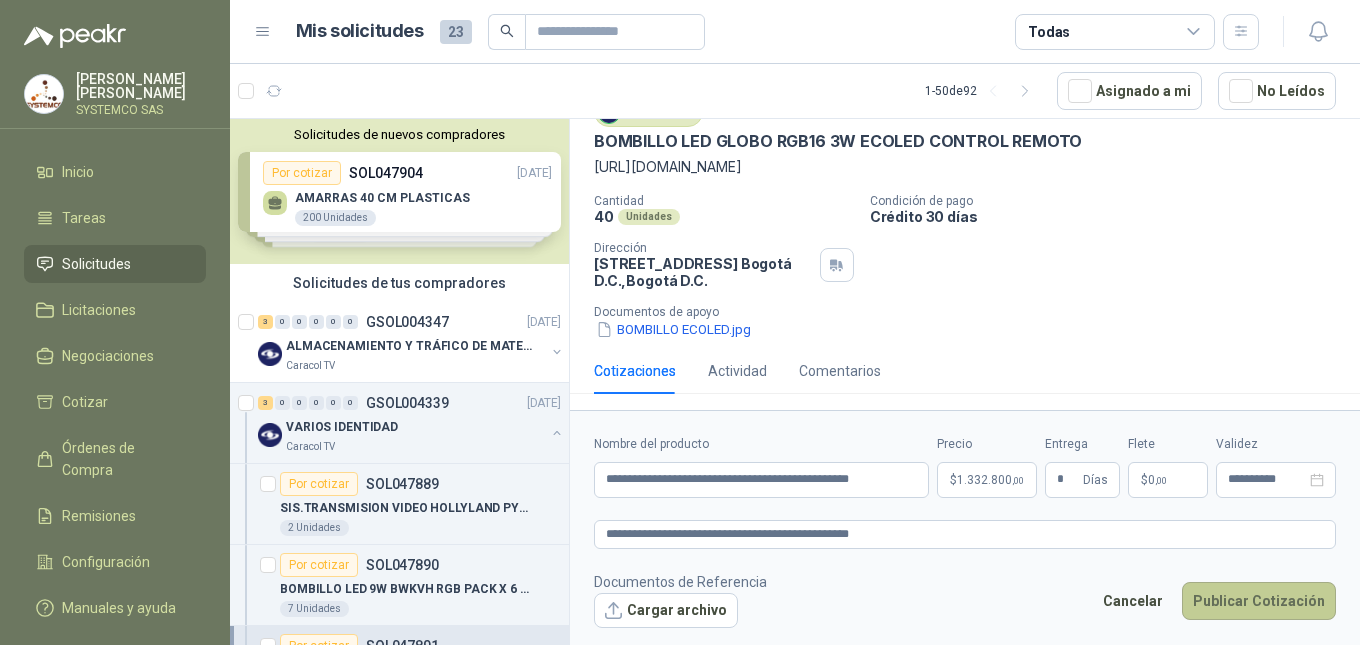 click on "Publicar Cotización" at bounding box center [1259, 601] 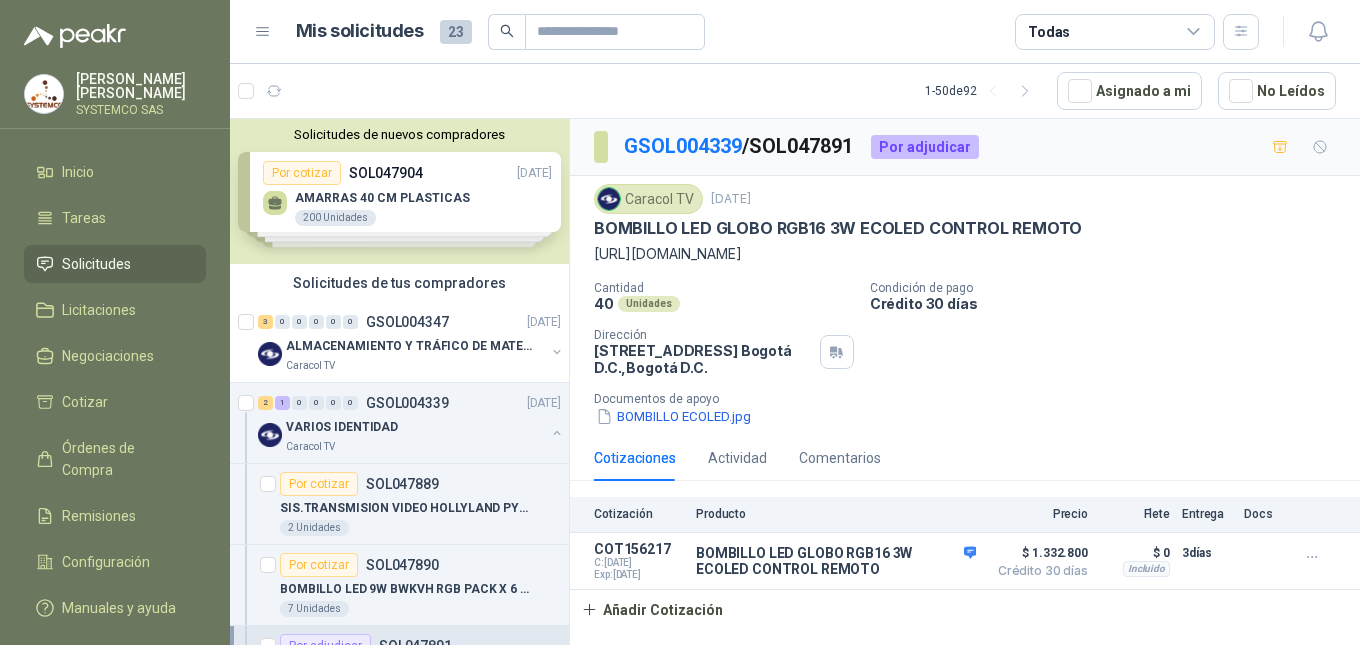scroll, scrollTop: 0, scrollLeft: 0, axis: both 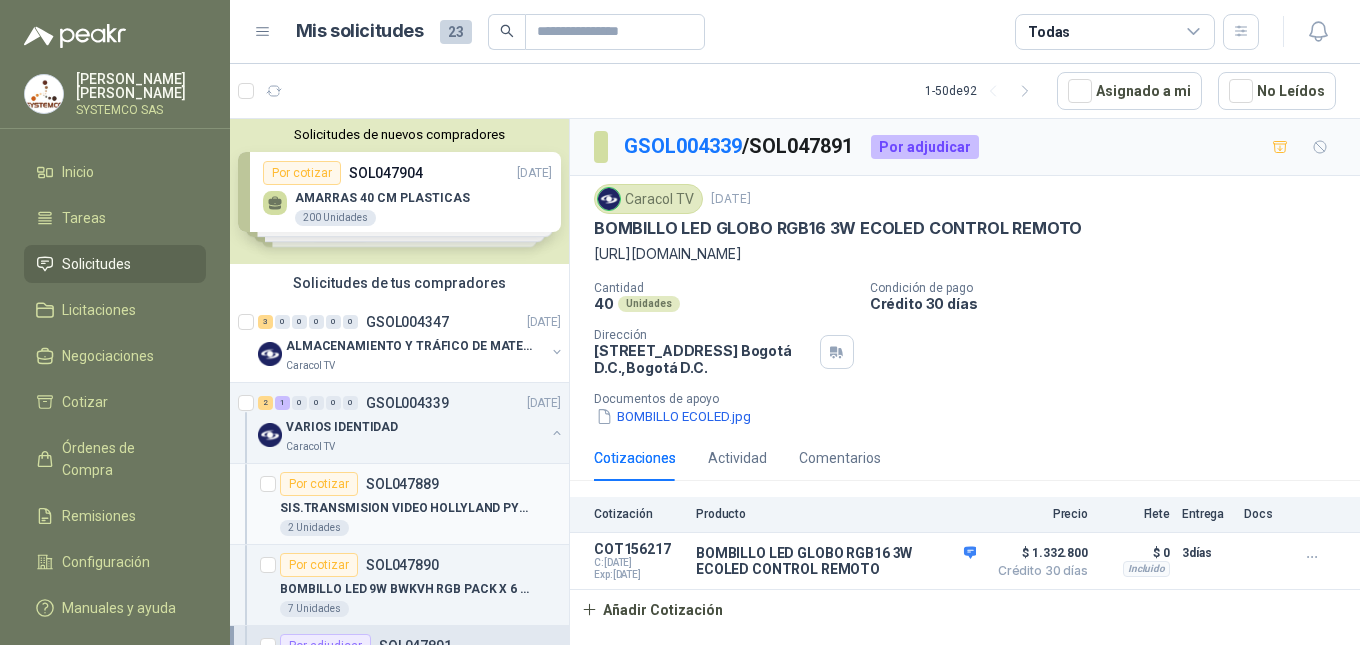 click on "SIS.TRANSMISION VIDEO HOLLYLAND PYRO S" at bounding box center (404, 508) 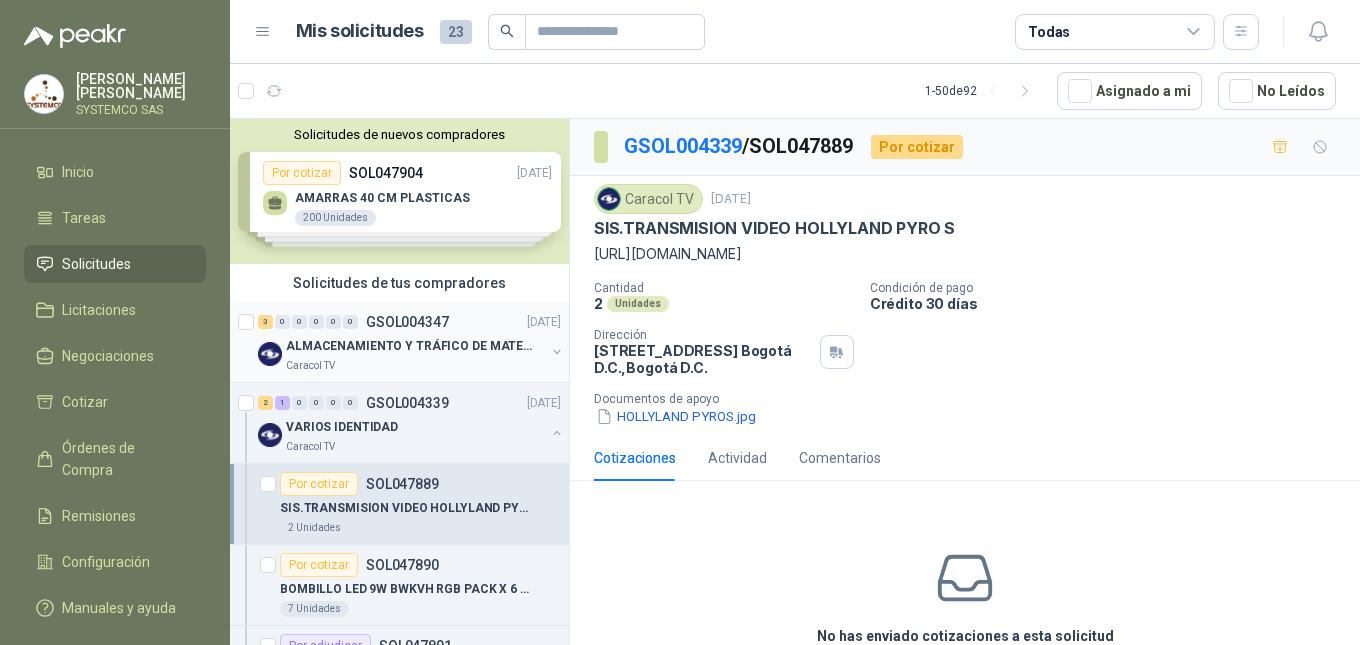 click on "ALMACENAMIENTO Y TRÁFICO DE MATERIAL" at bounding box center (415, 346) 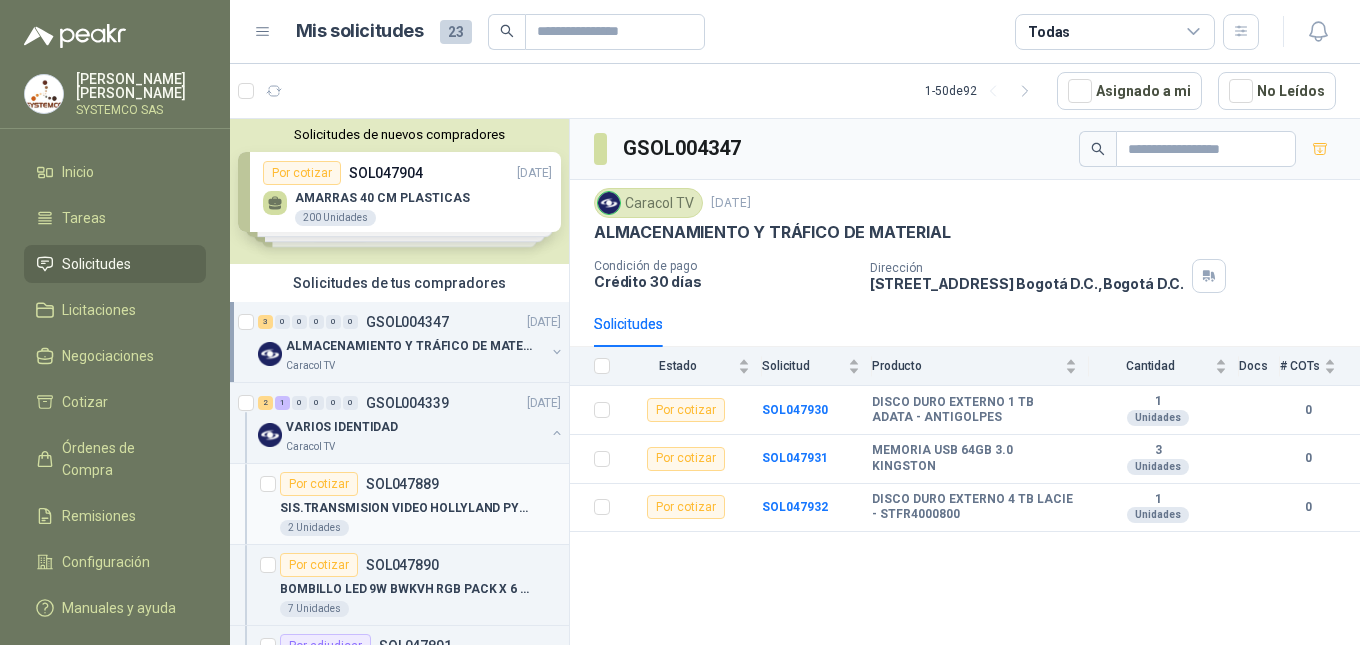 click on "SOL047889" at bounding box center [402, 484] 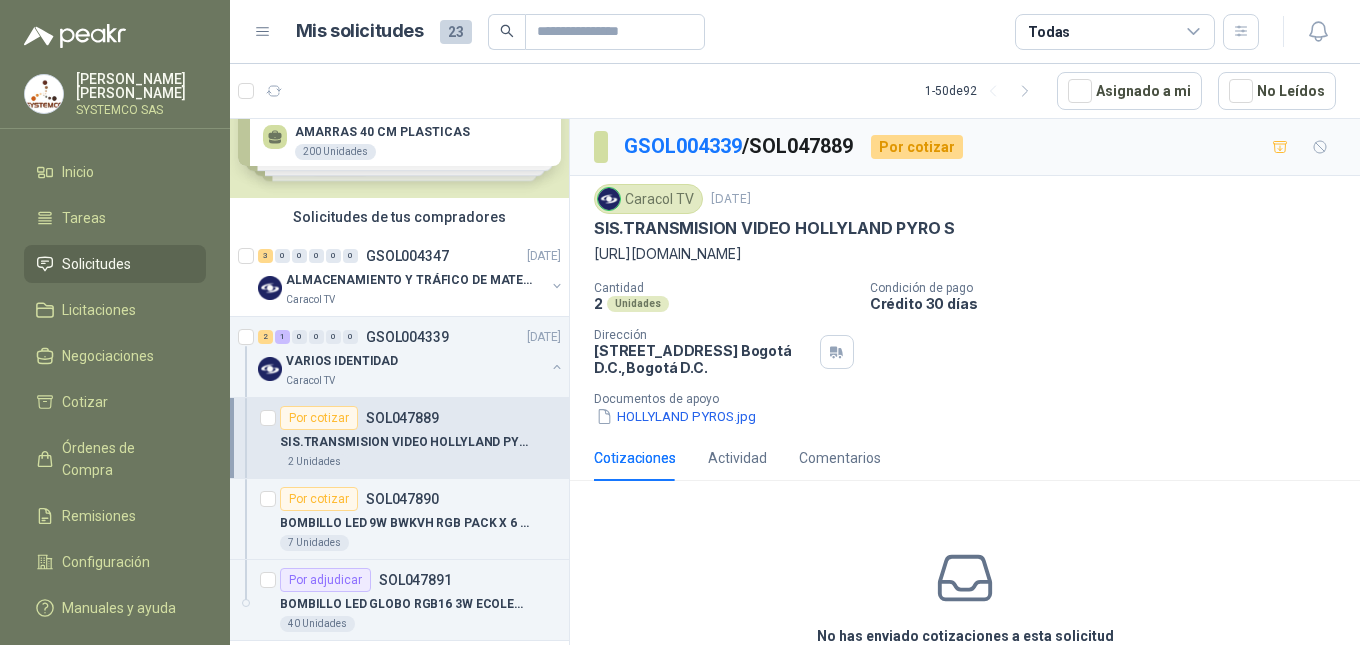 scroll, scrollTop: 100, scrollLeft: 0, axis: vertical 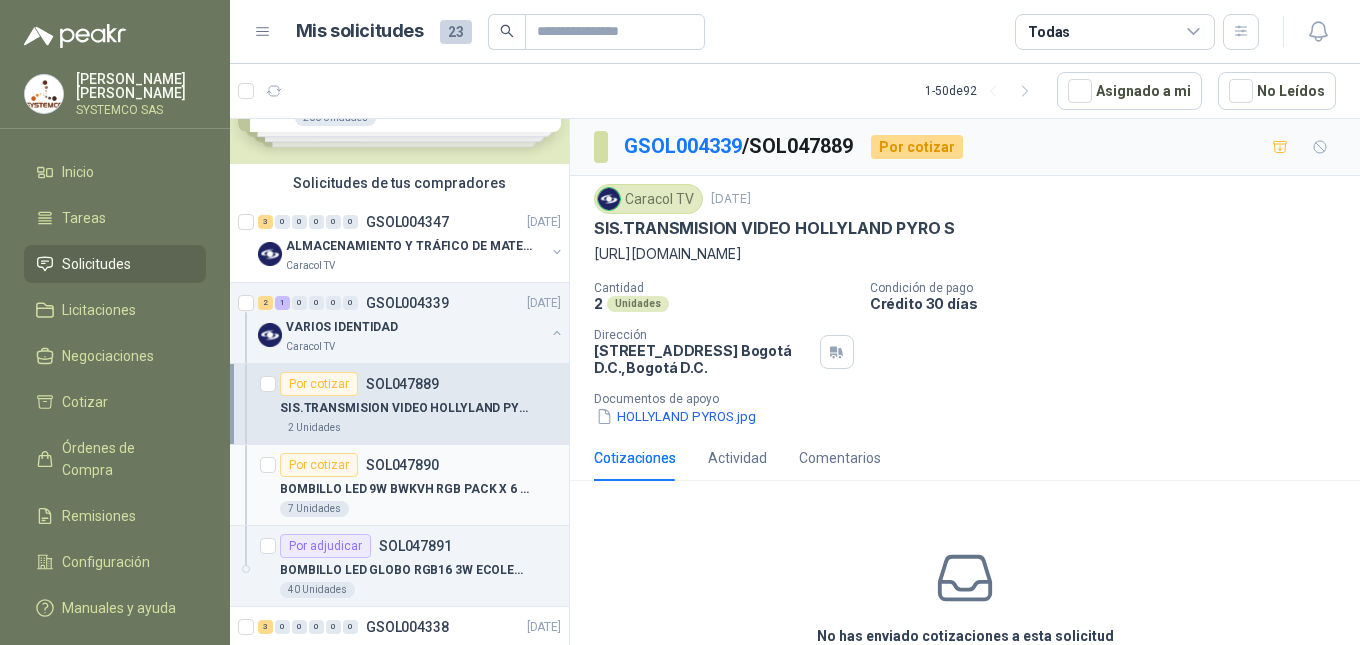 click on "BOMBILLO LED 9W ‎BWKVH RGB PACK X 6 UDS" at bounding box center [404, 489] 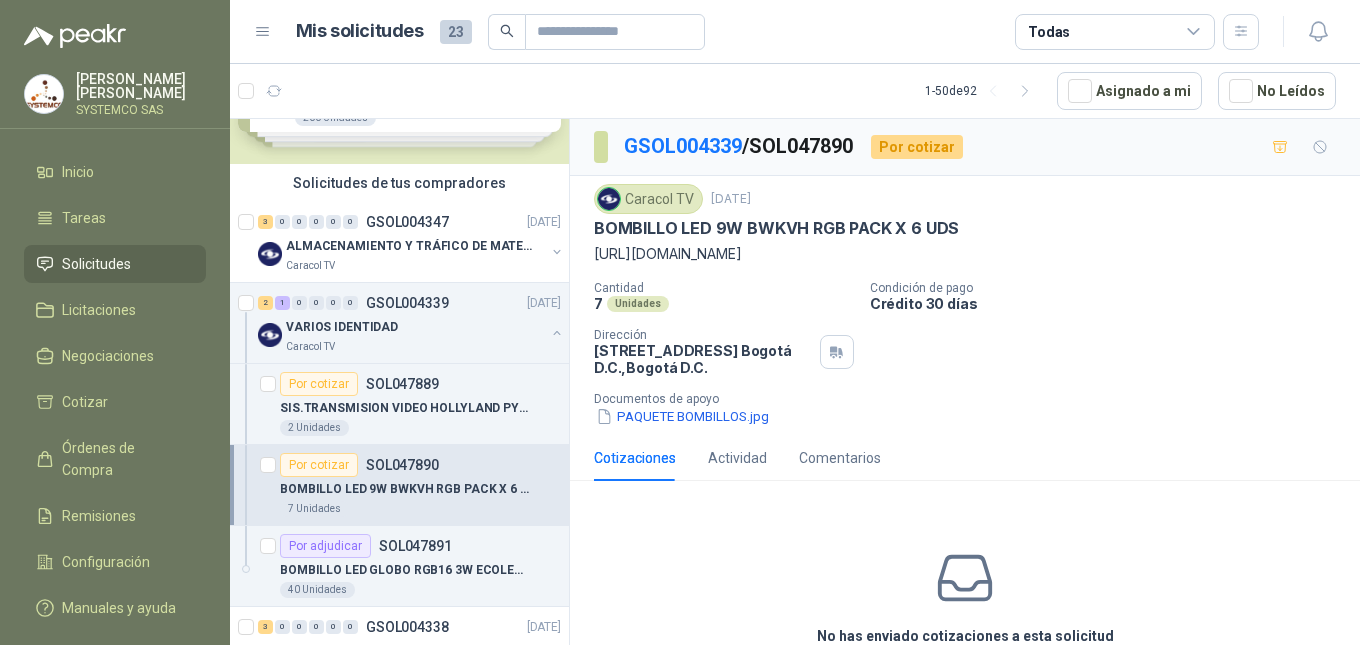 drag, startPoint x: 780, startPoint y: 262, endPoint x: 594, endPoint y: 262, distance: 186 